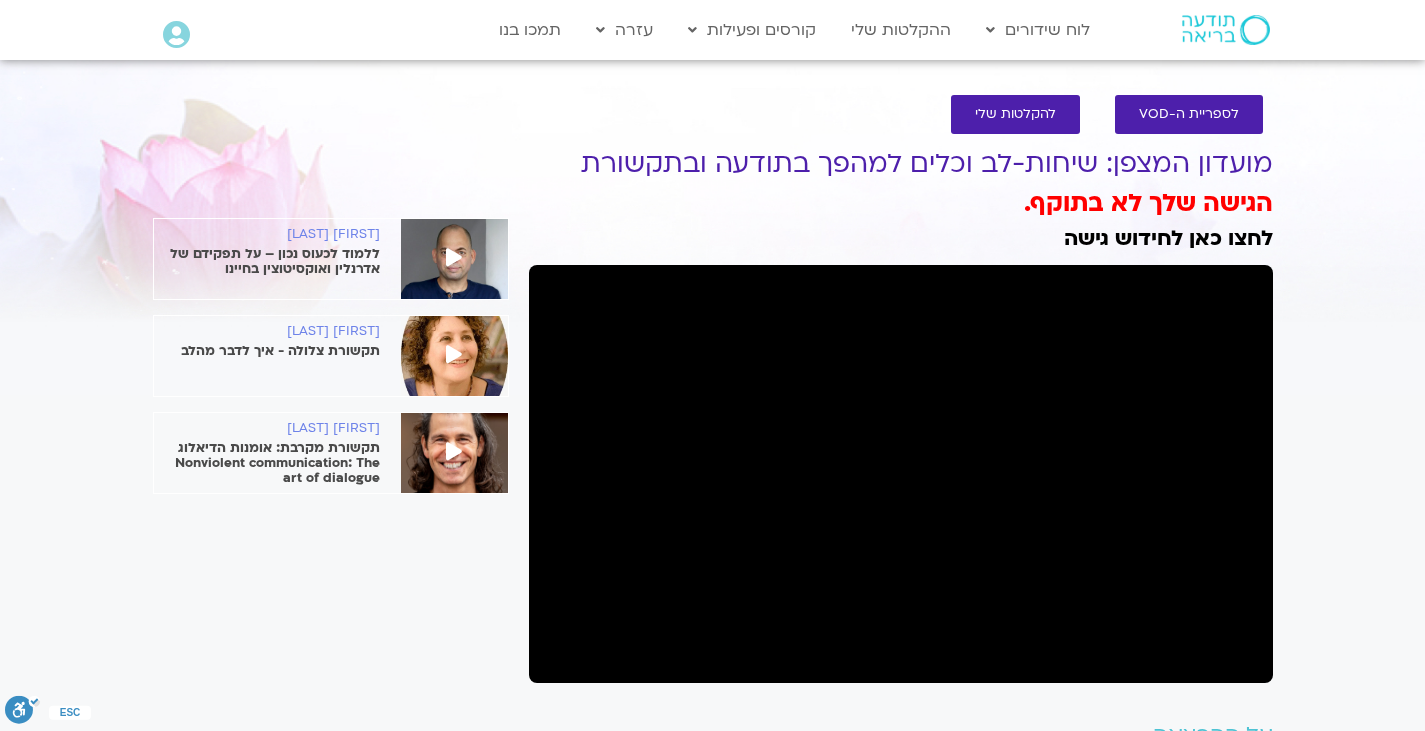 scroll, scrollTop: 0, scrollLeft: 0, axis: both 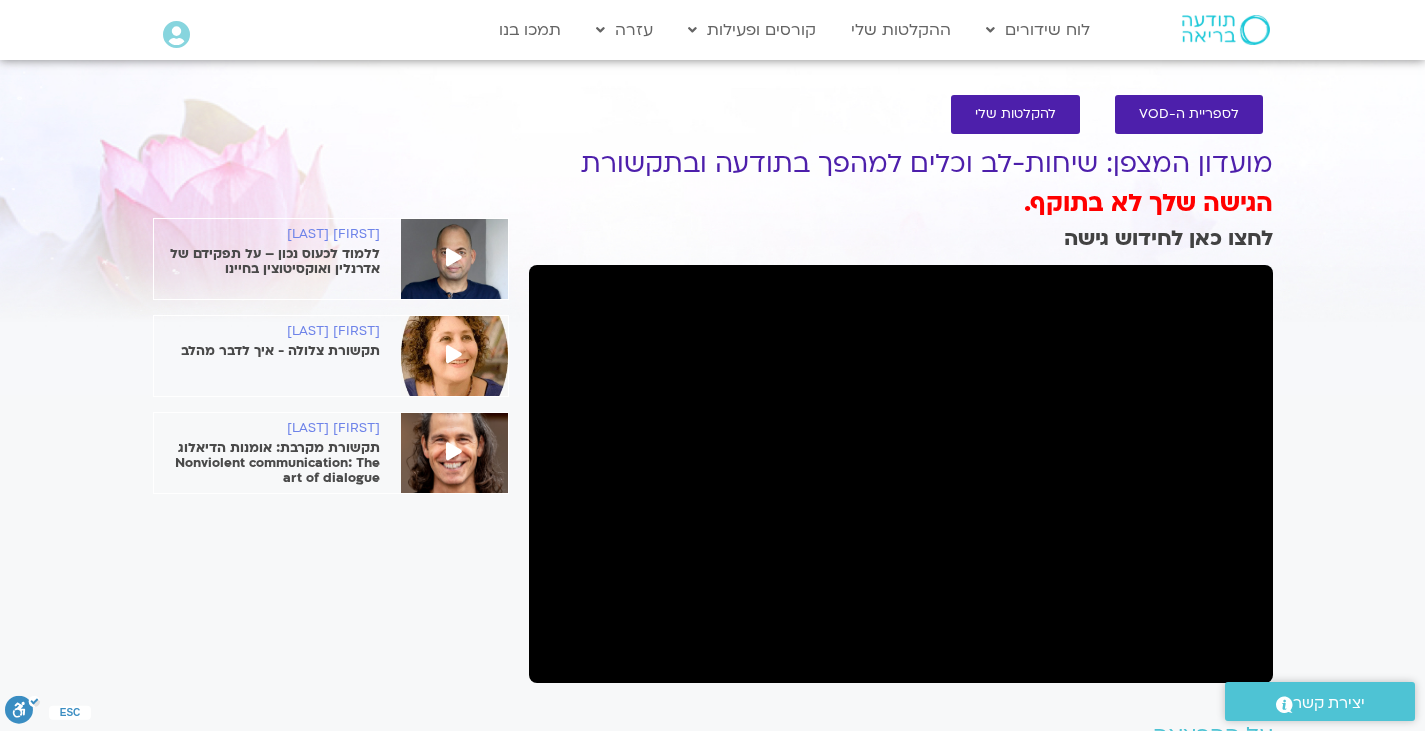 click on "לחצו כאן לחידוש גישה" at bounding box center [1168, 238] 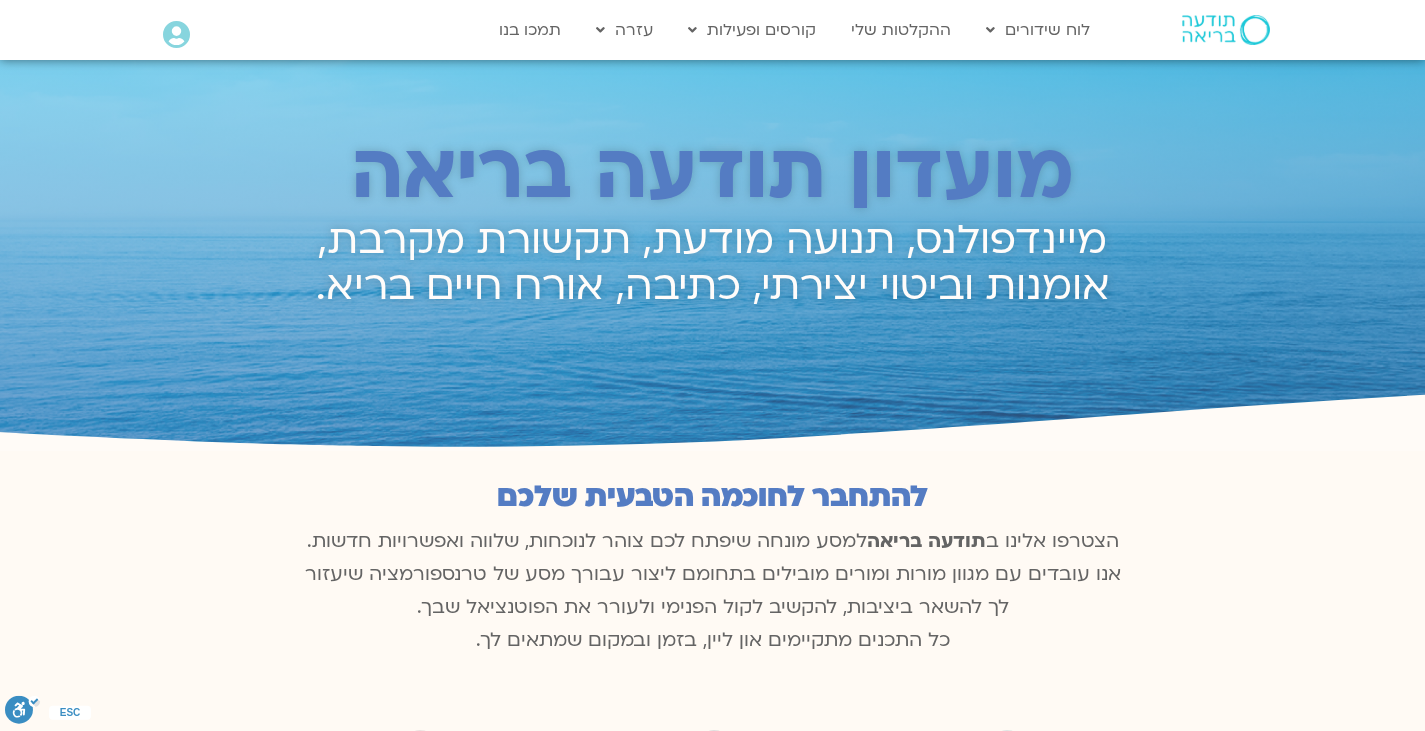 scroll, scrollTop: 0, scrollLeft: 0, axis: both 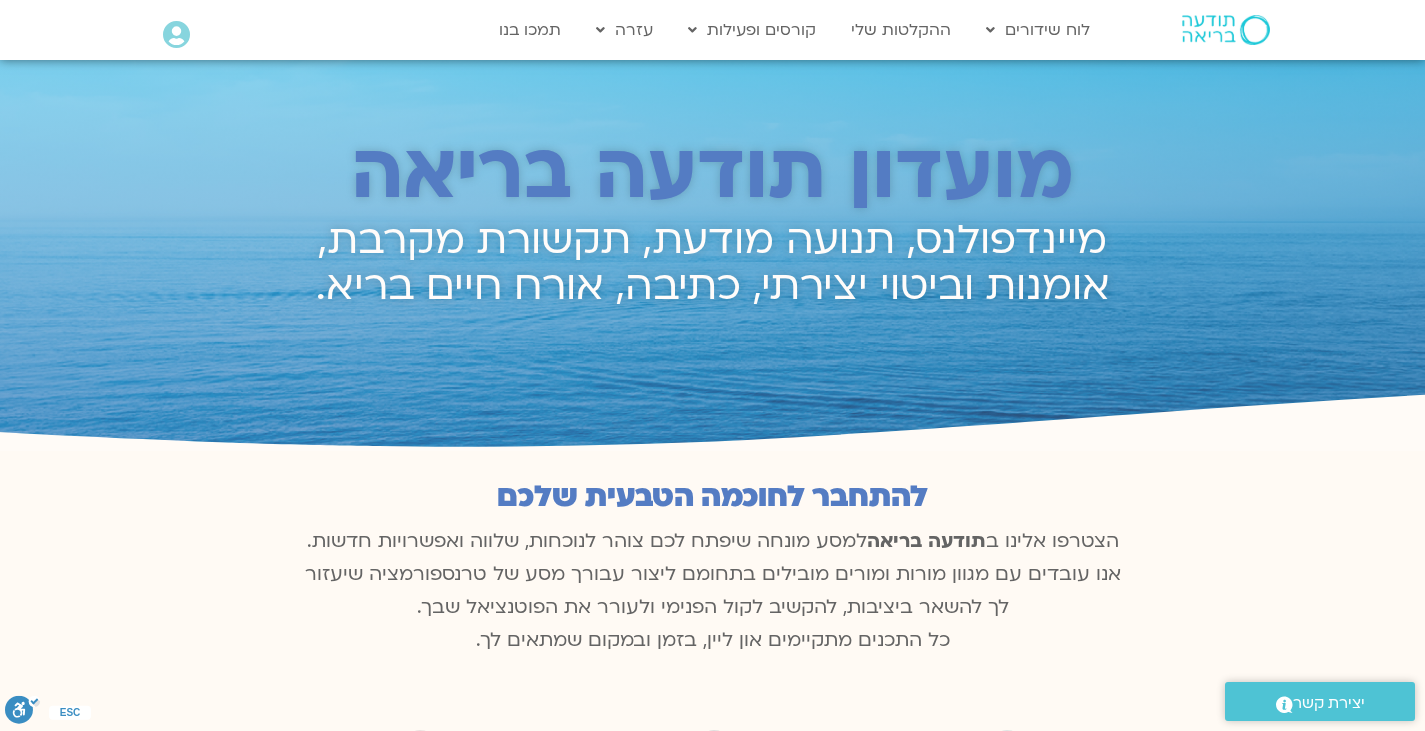 click at bounding box center [176, 35] 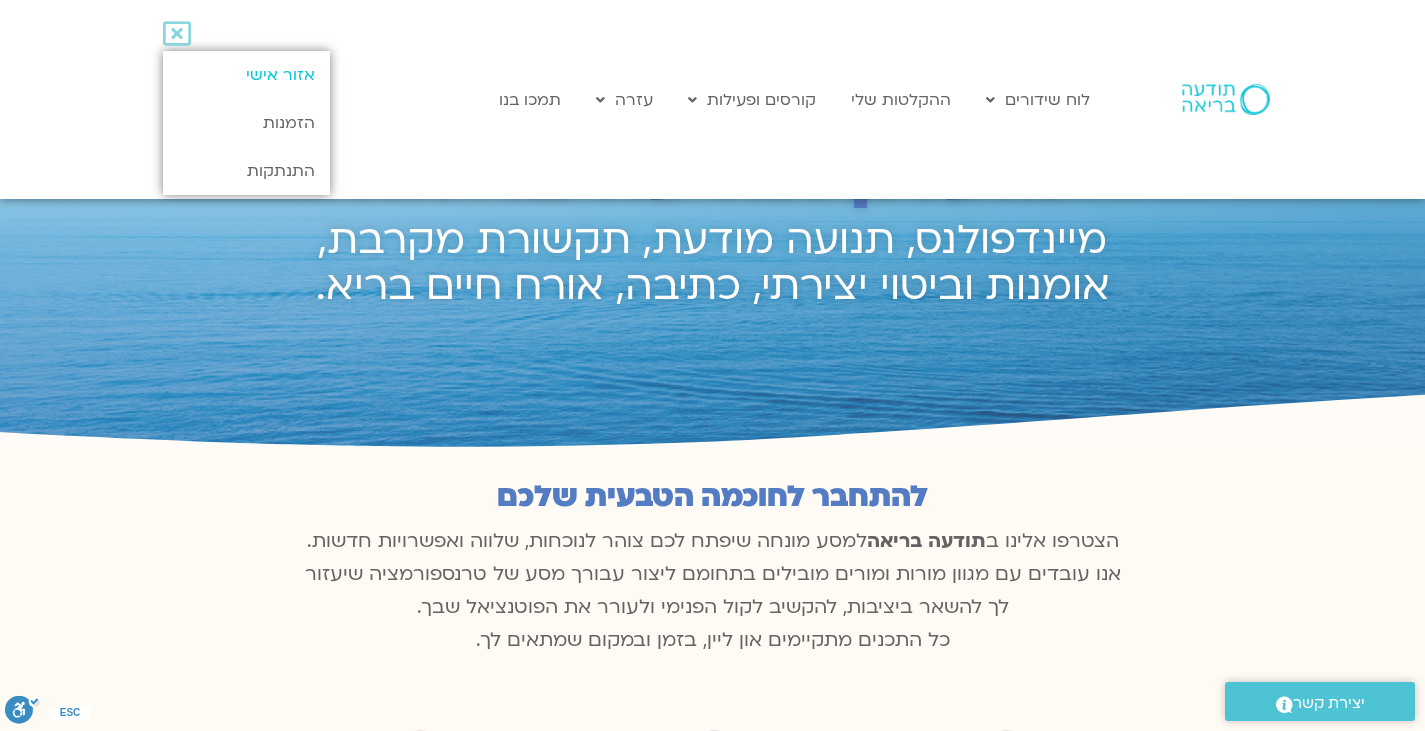 click on "אזור אישי" at bounding box center [246, 75] 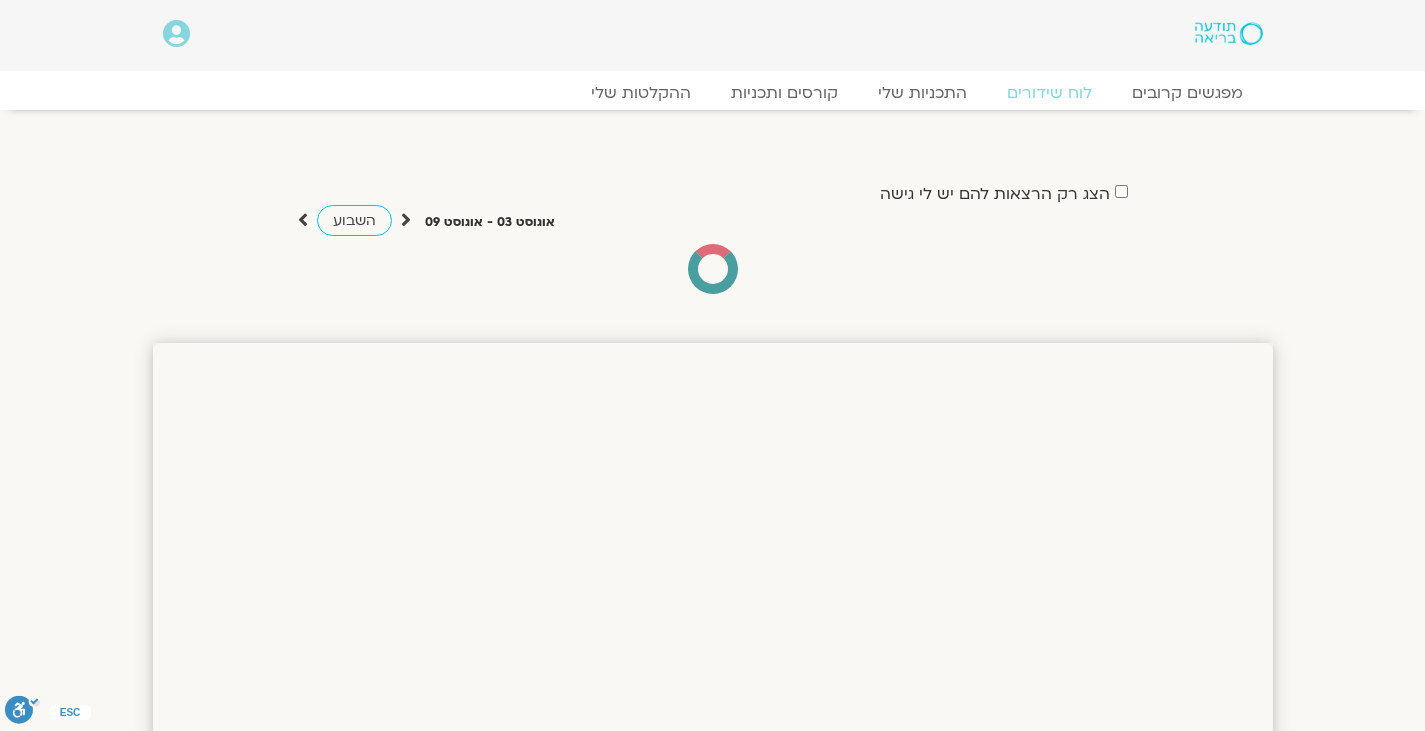 scroll, scrollTop: 0, scrollLeft: 0, axis: both 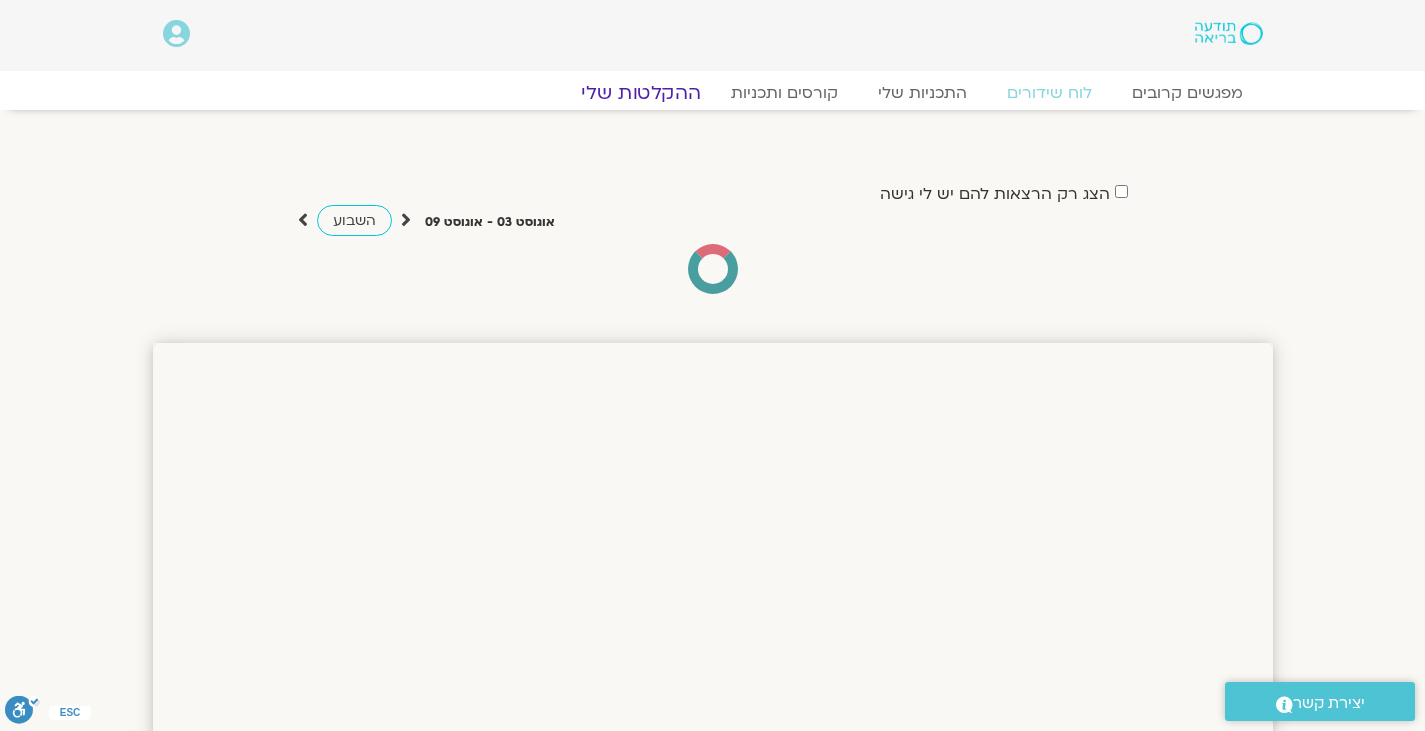 click on "ההקלטות שלי" 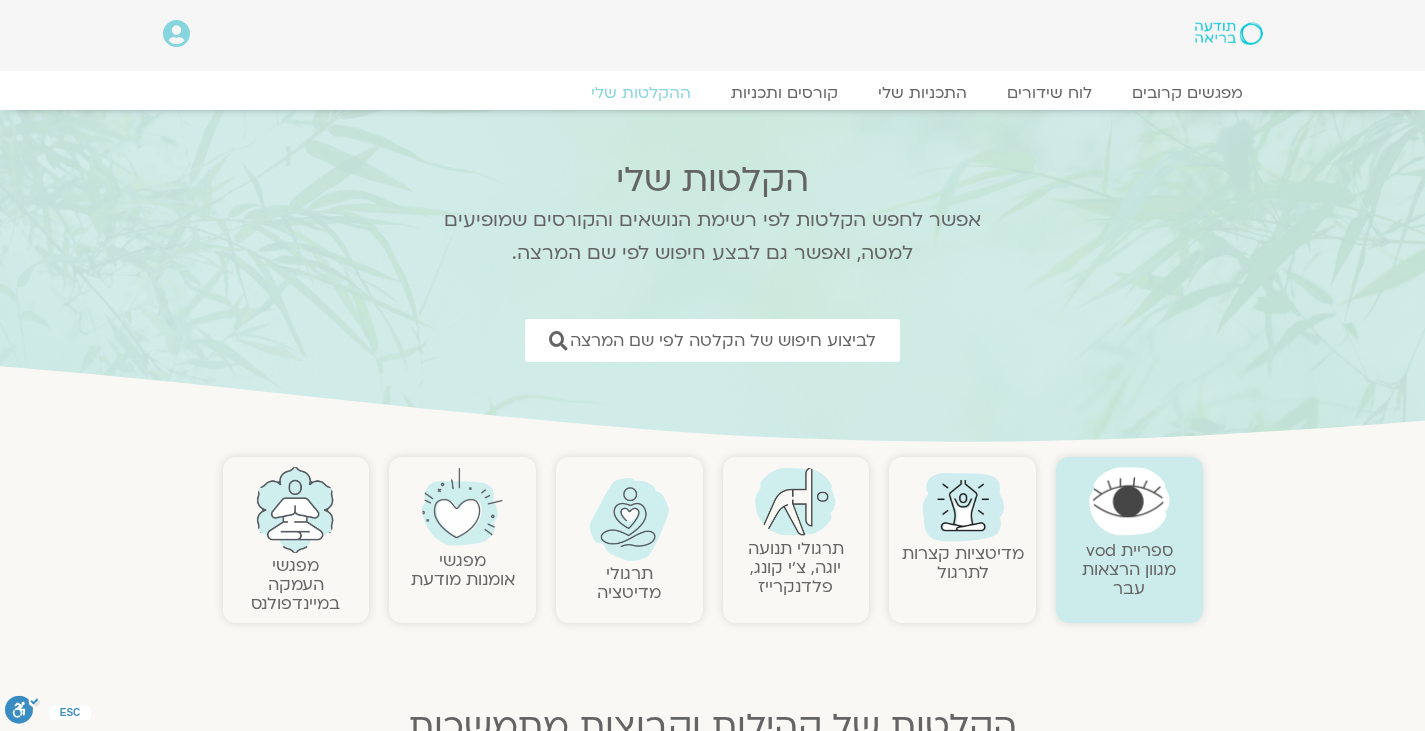 scroll, scrollTop: 0, scrollLeft: 0, axis: both 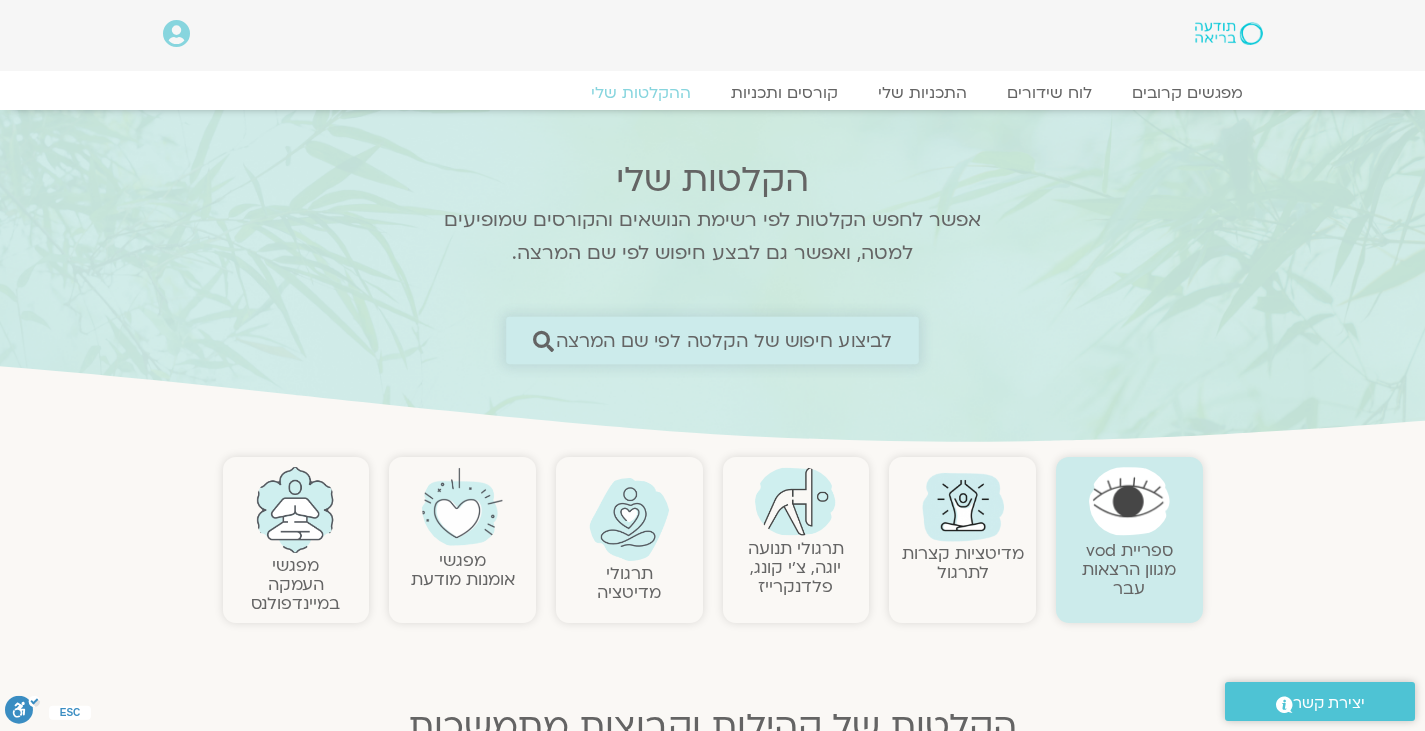 click on "לביצוע חיפוש של הקלטה לפי שם המרצה" at bounding box center (724, 340) 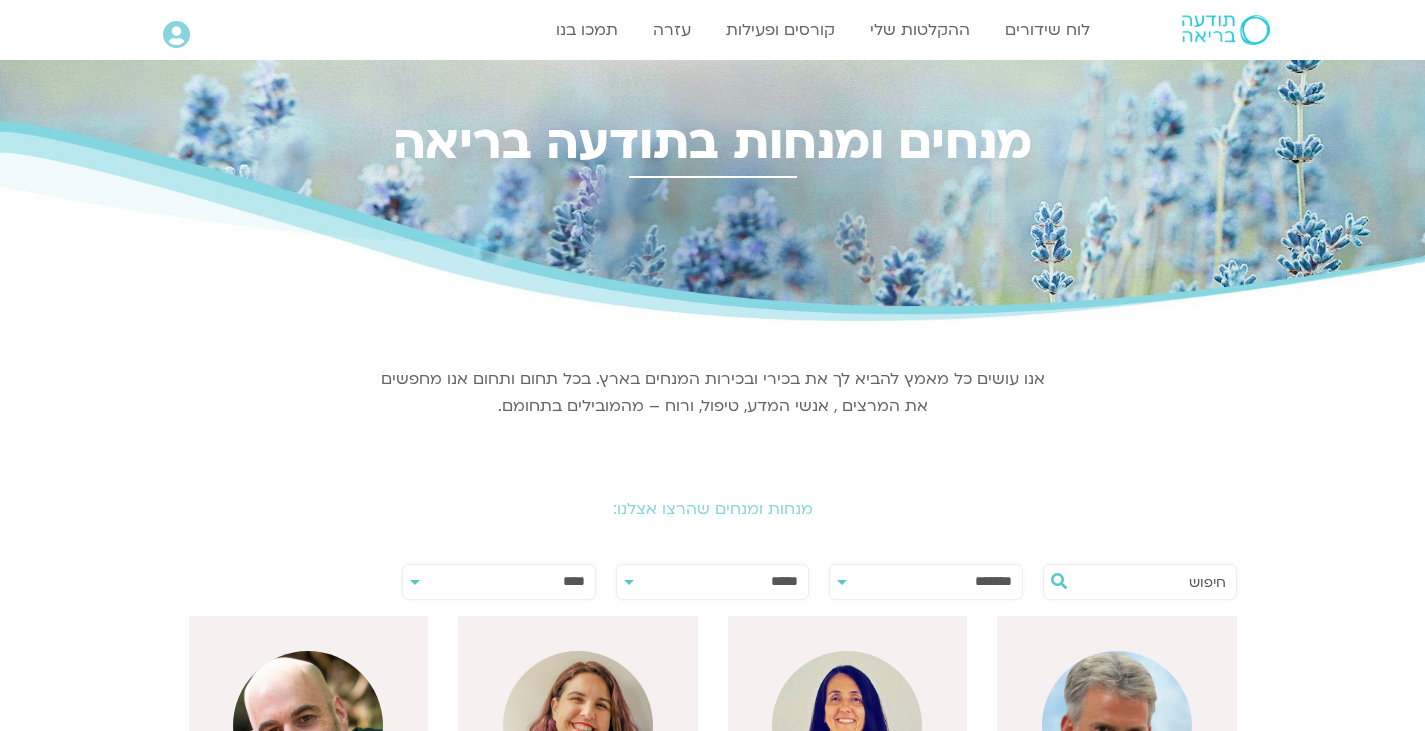 scroll, scrollTop: 0, scrollLeft: 0, axis: both 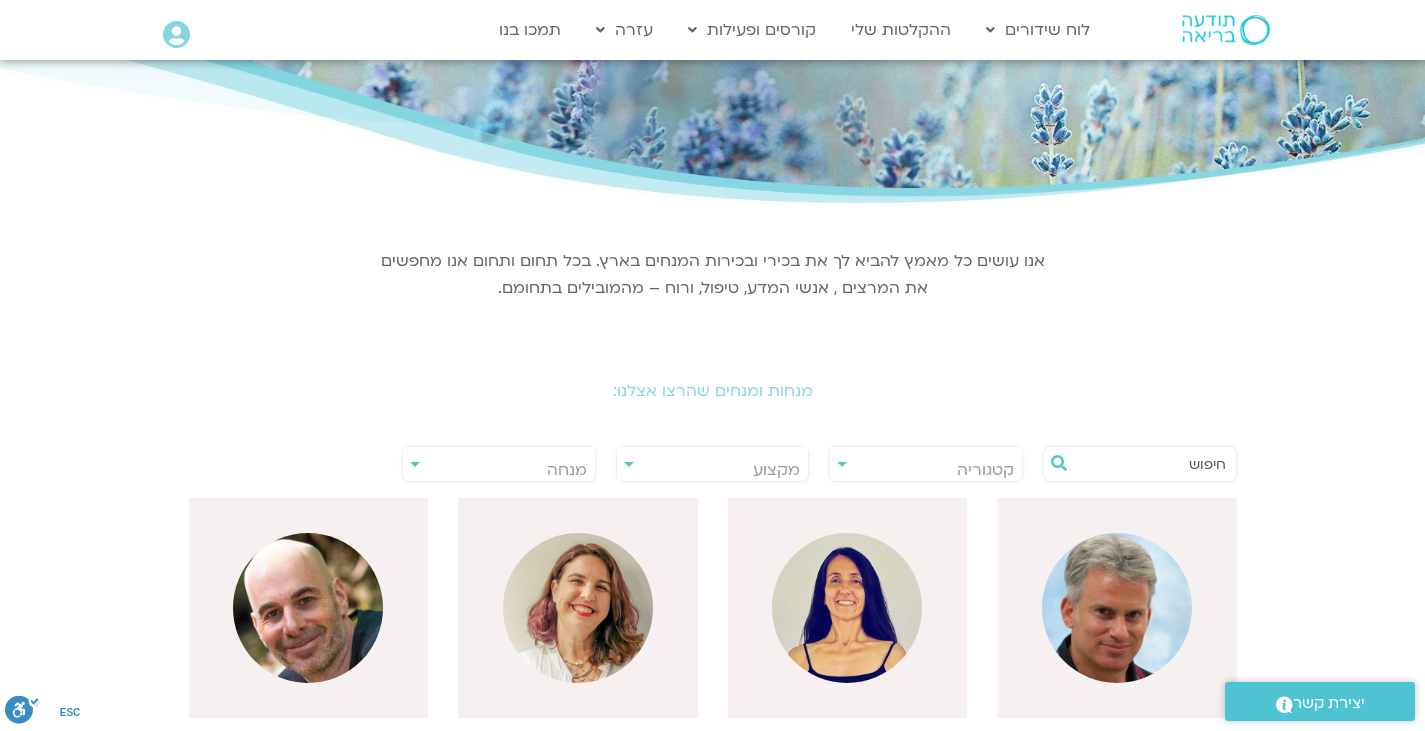 click on "מנחה" at bounding box center [567, 470] 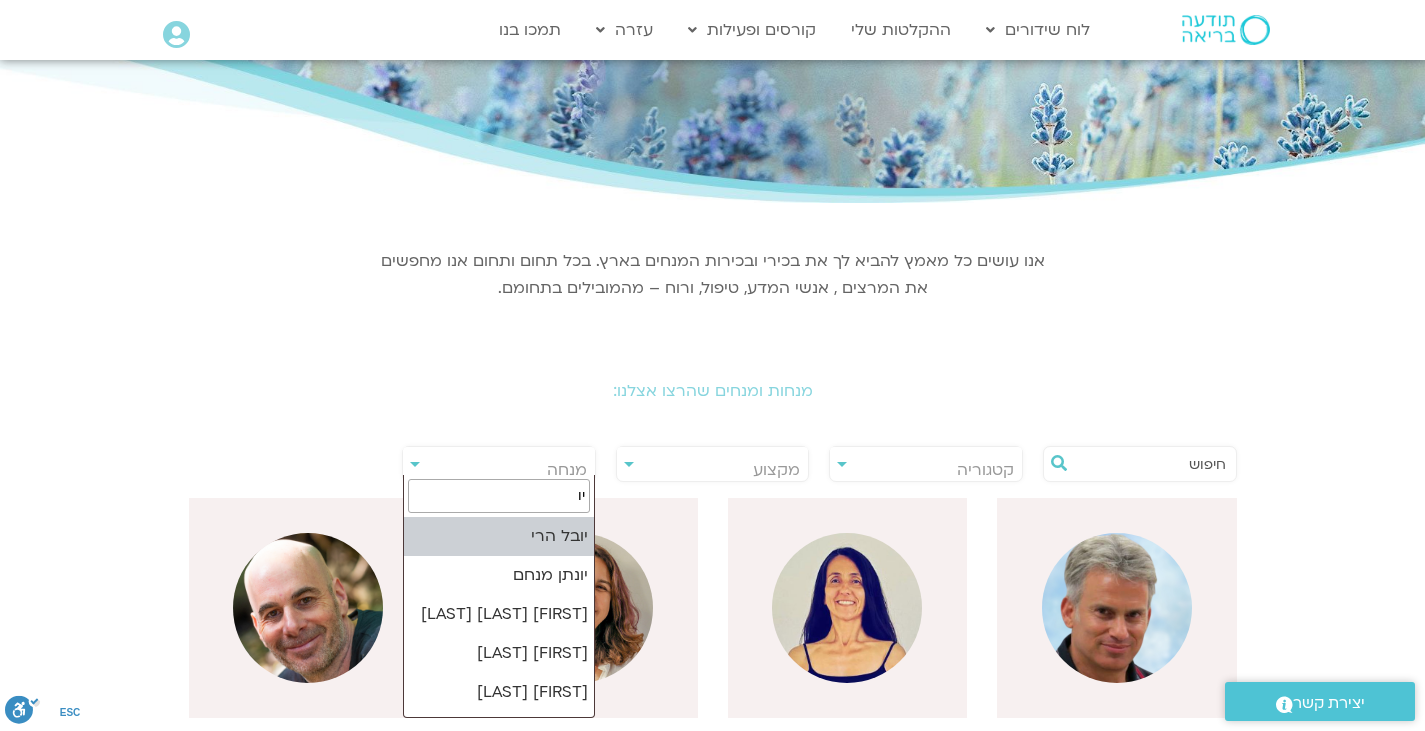 type on "[FIRST]" 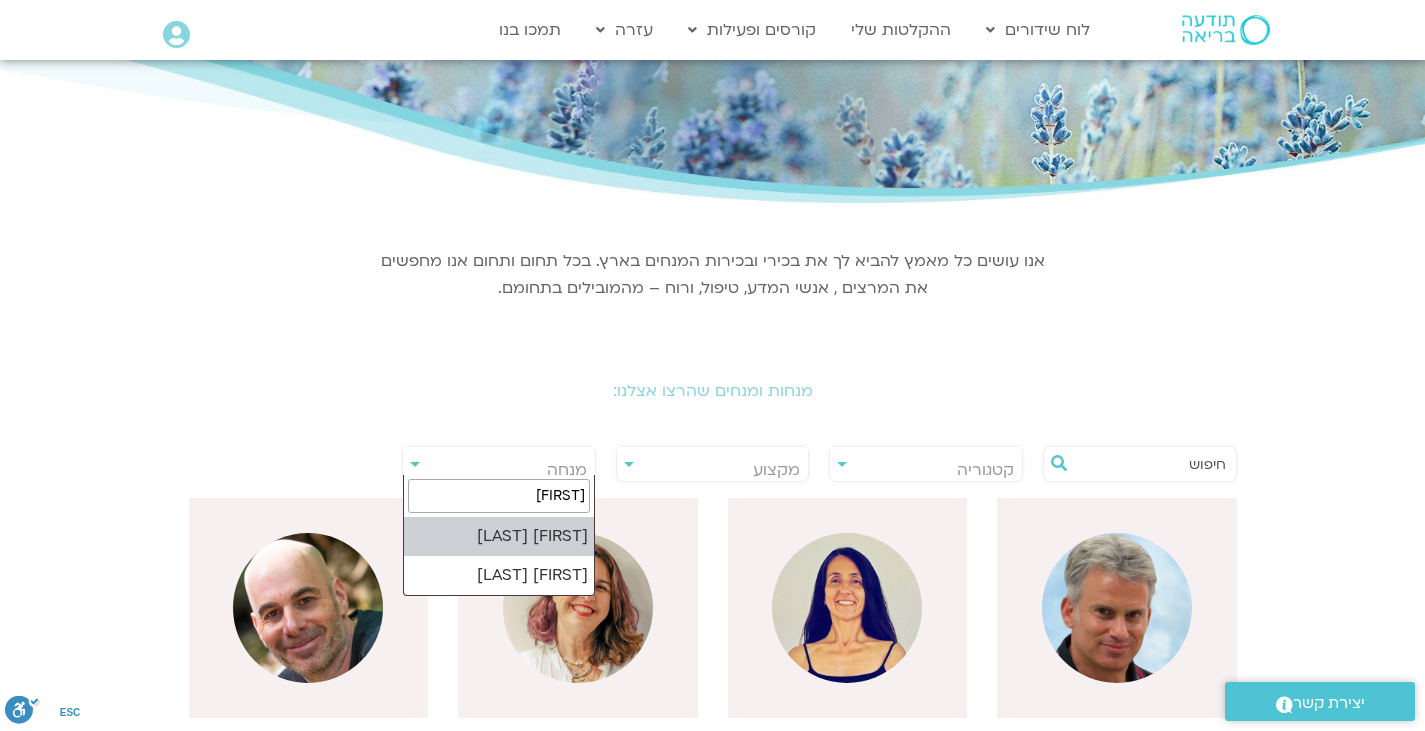 select on "****" 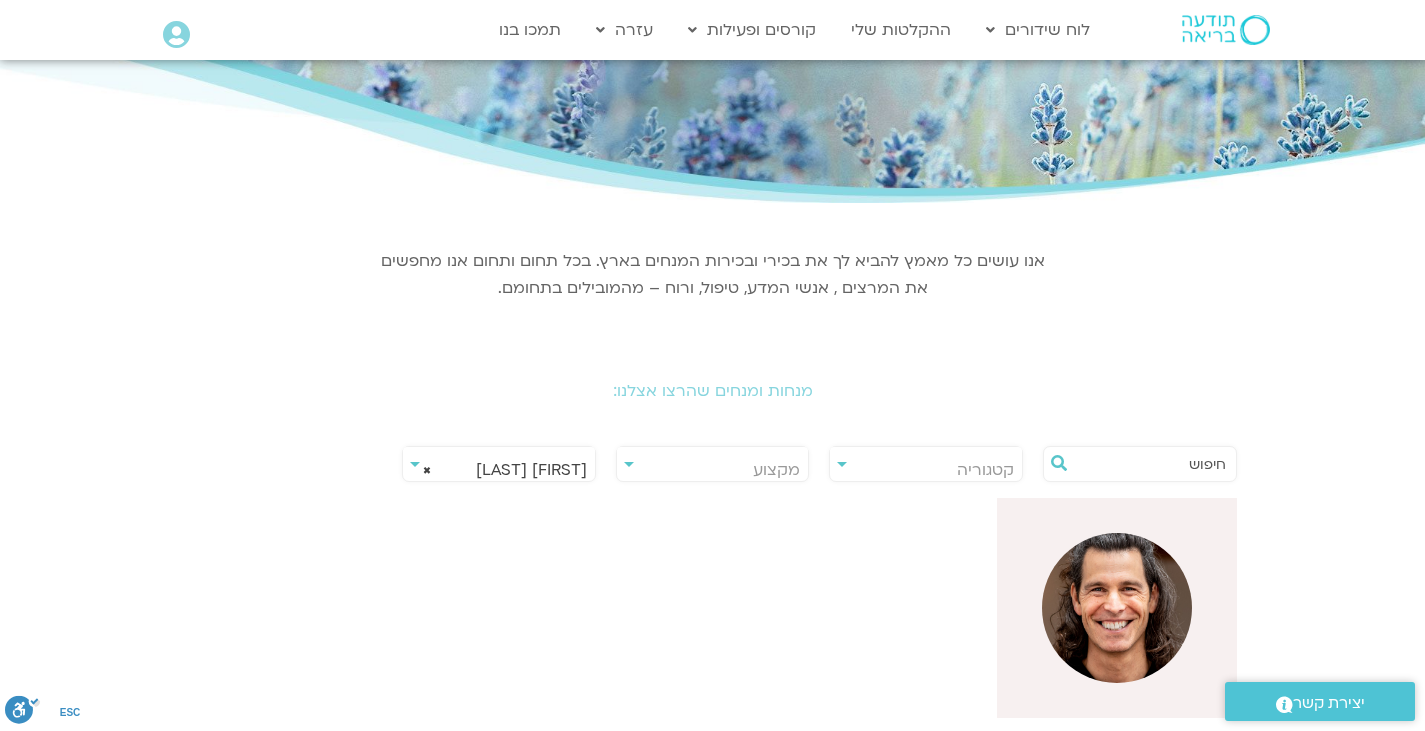 click at bounding box center [1117, 608] 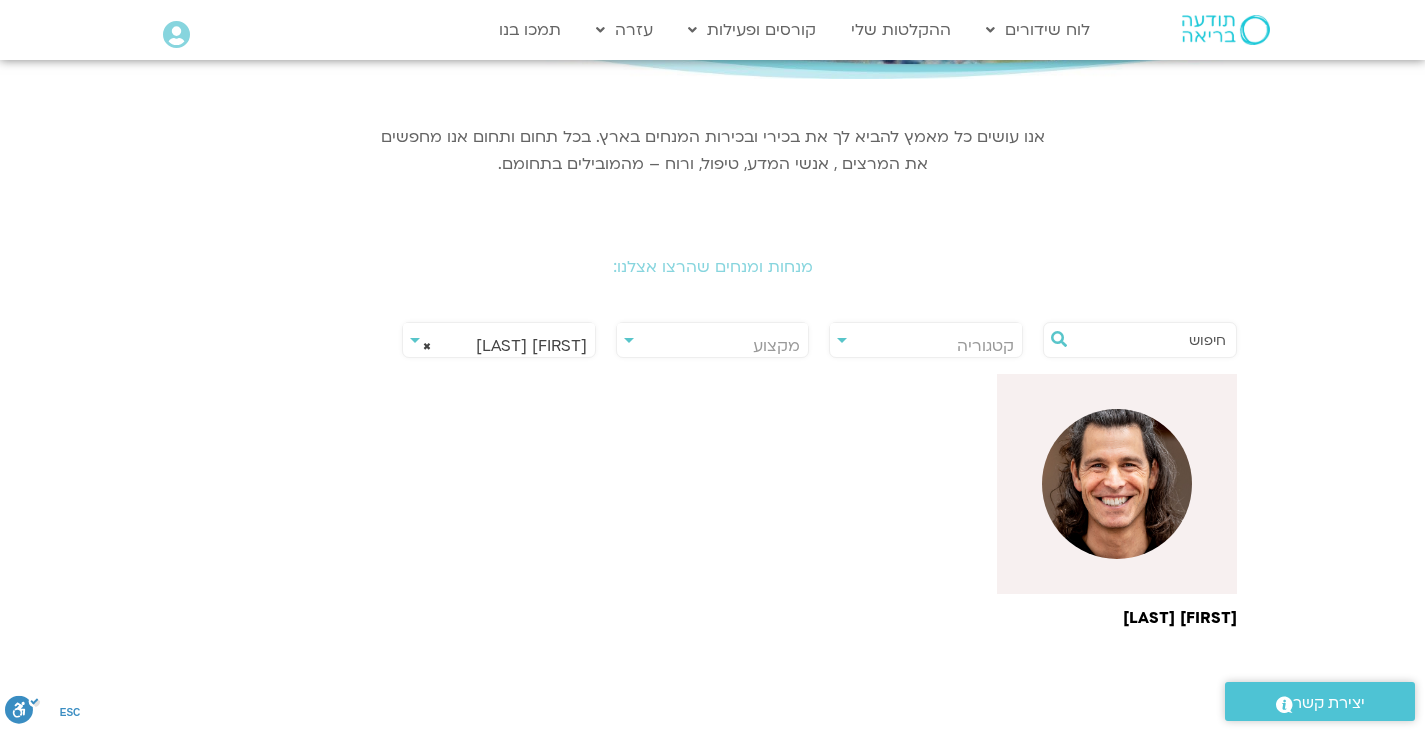 scroll, scrollTop: 254, scrollLeft: 0, axis: vertical 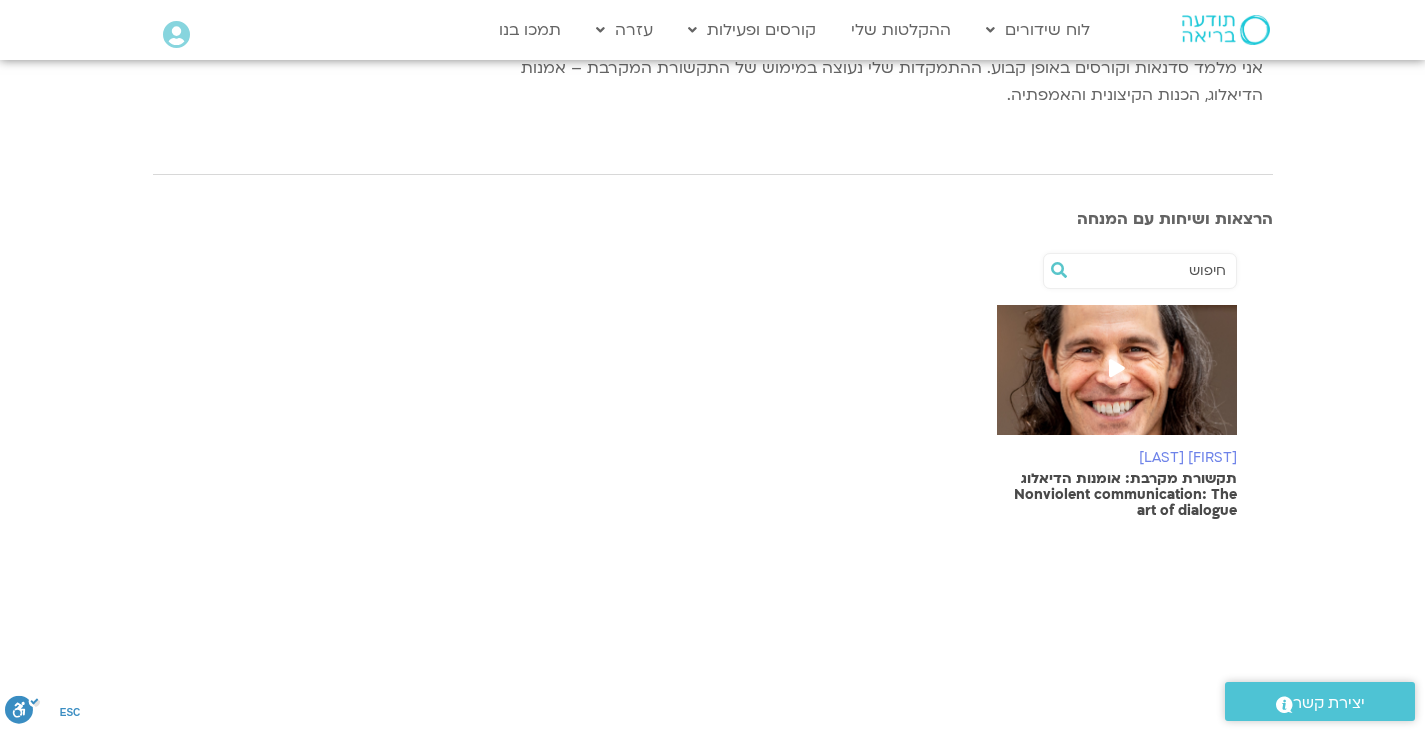 click on "תקשורת מקרבת: אומנות הדיאלוג Nonviolent communication: The art of dialogue" at bounding box center (1117, 495) 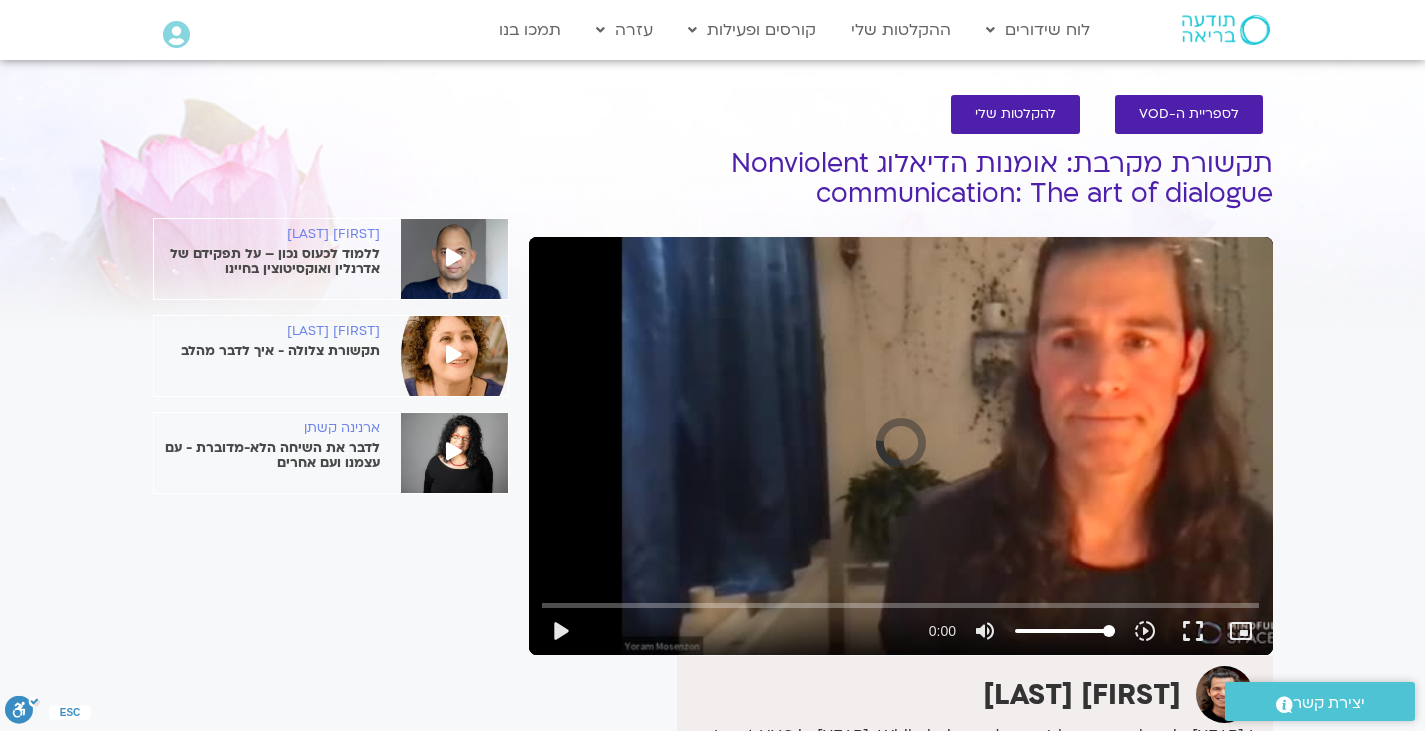 scroll, scrollTop: 0, scrollLeft: 0, axis: both 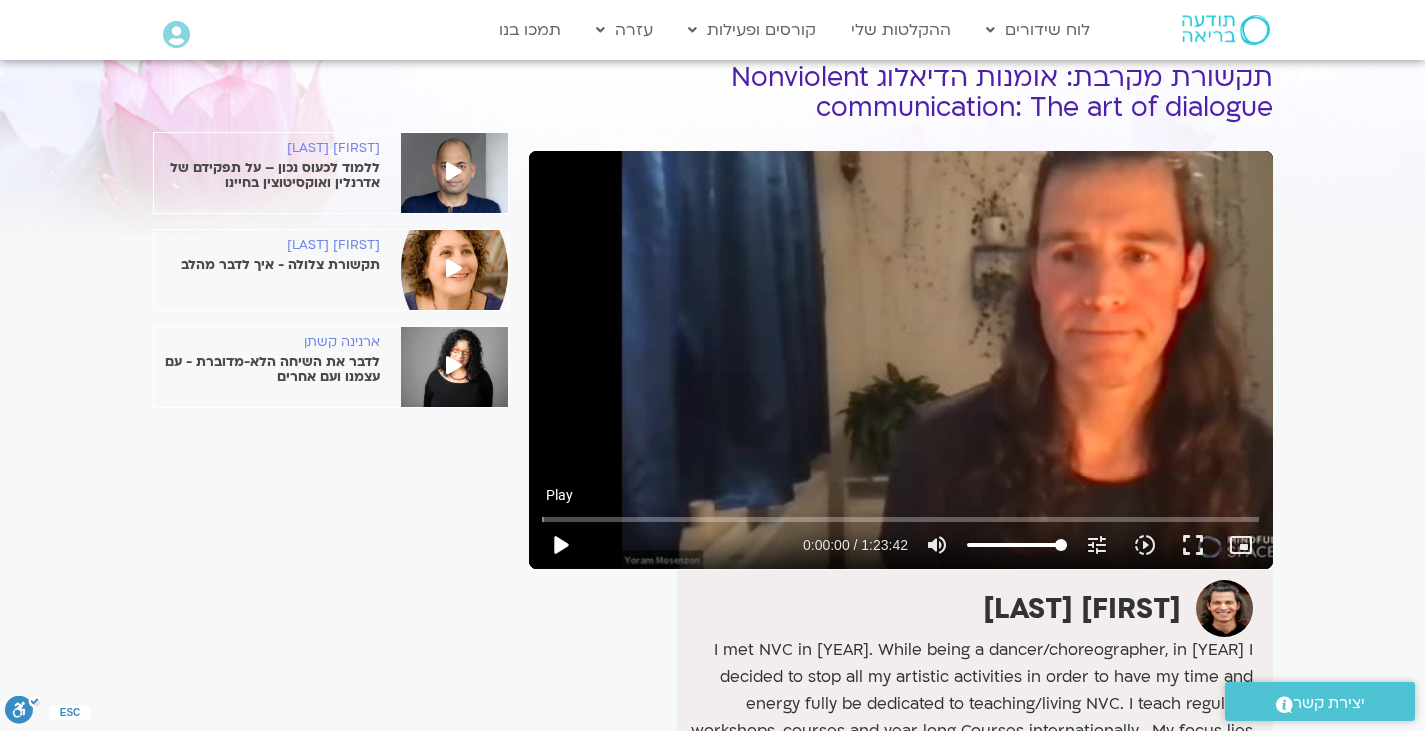 click on "play_arrow" at bounding box center (560, 545) 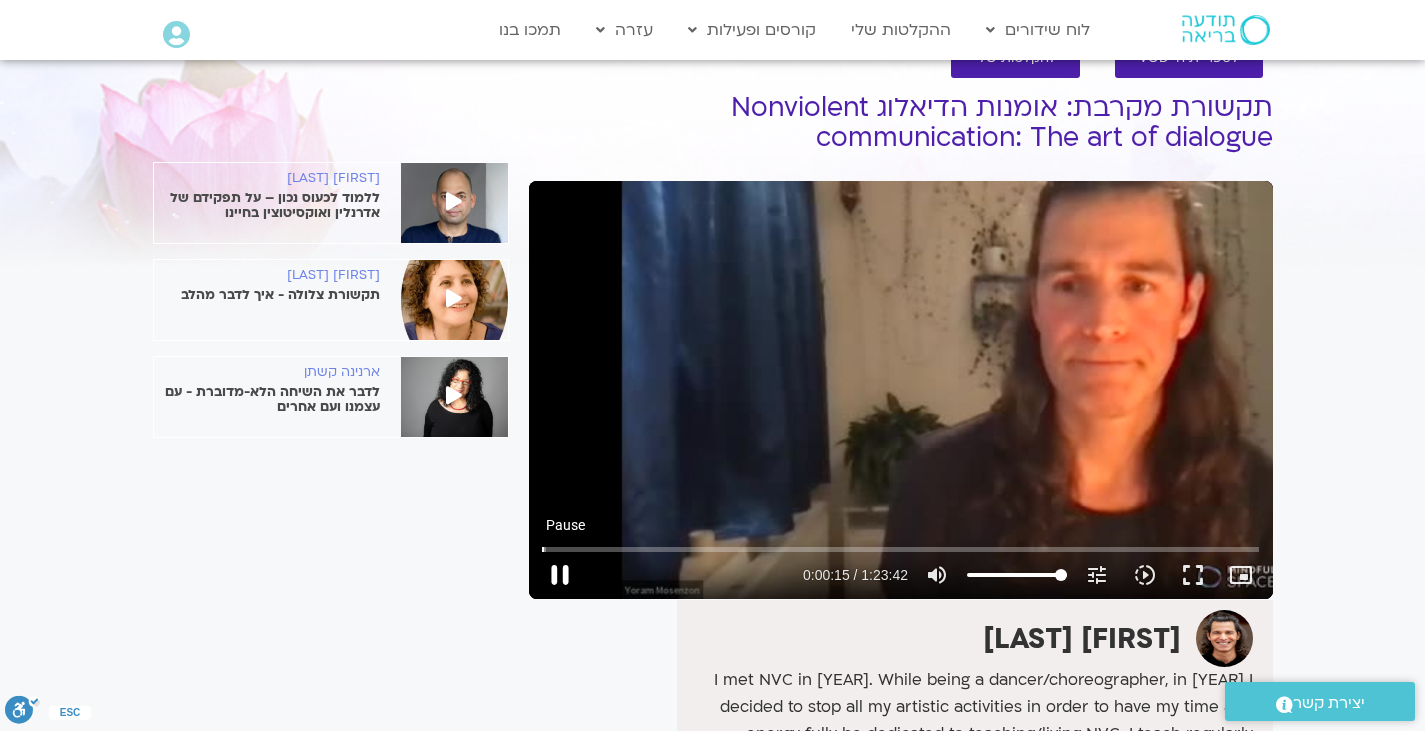 scroll, scrollTop: 55, scrollLeft: 0, axis: vertical 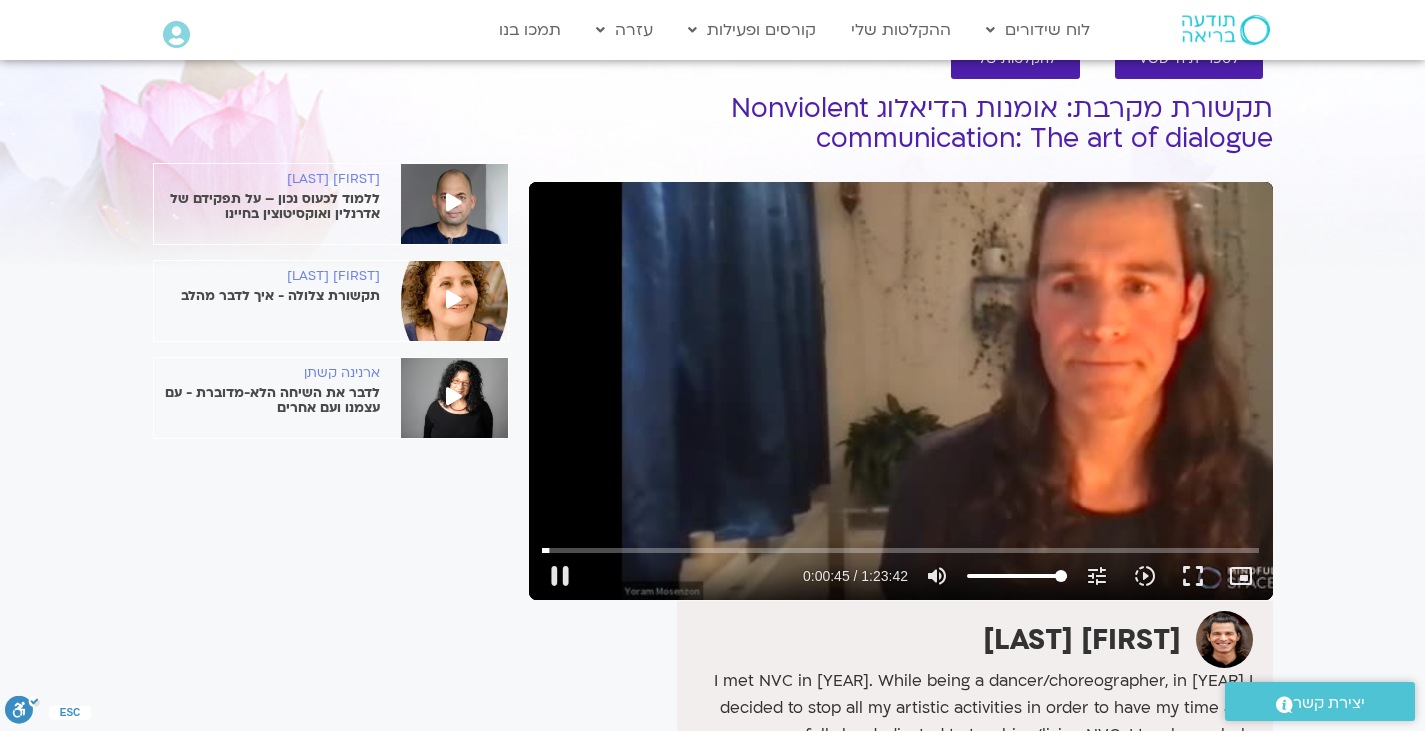 click on "Skip Ad 2:22 pause 0:00:45 / 1:23:42 volume_up Mute tune Resolution Auto 450p slow_motion_video Playback speed 1x 1x fullscreen picture_in_picture_alt Picture-in-Picture Off close Resolution 450p 300p Auto done close Playback speed 0.5x 0.75x 1x done 1.25x 1.5x 1.75x 2x" at bounding box center [901, 391] 